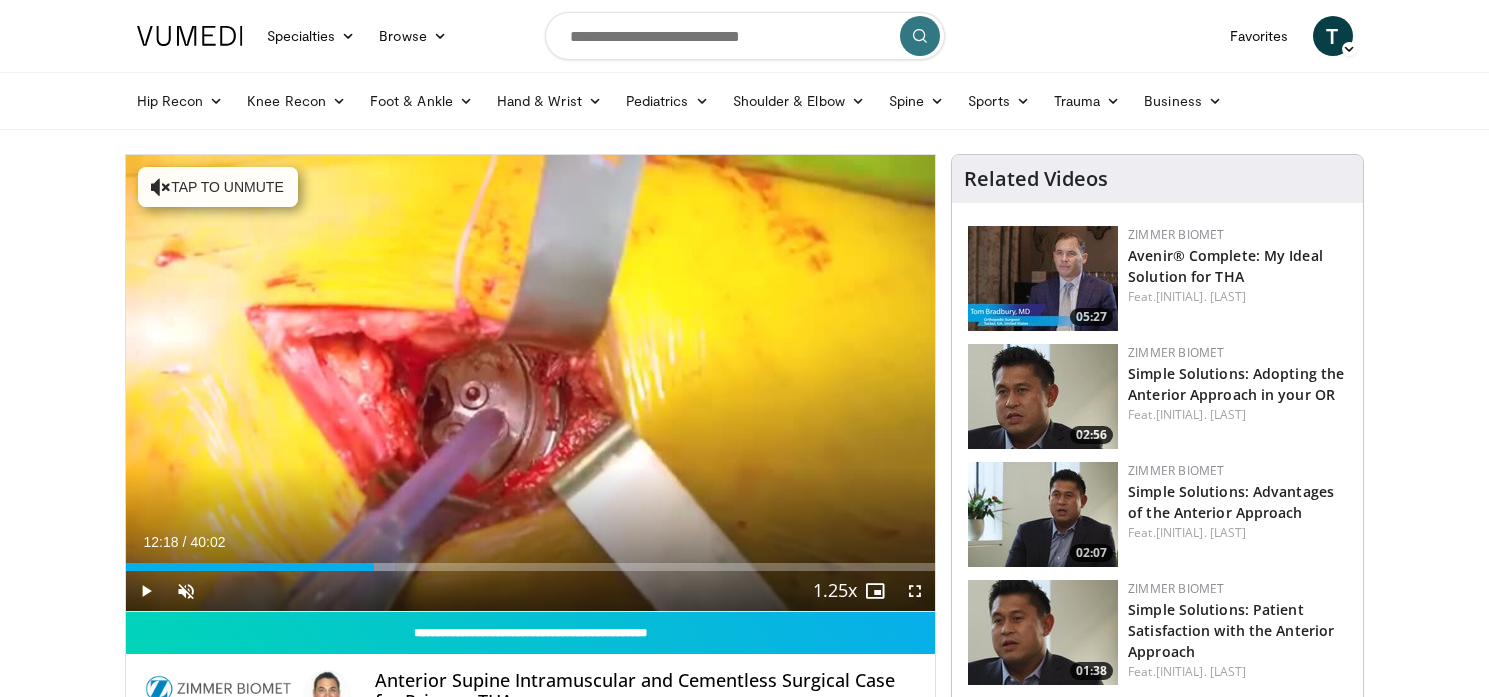 scroll, scrollTop: 0, scrollLeft: 0, axis: both 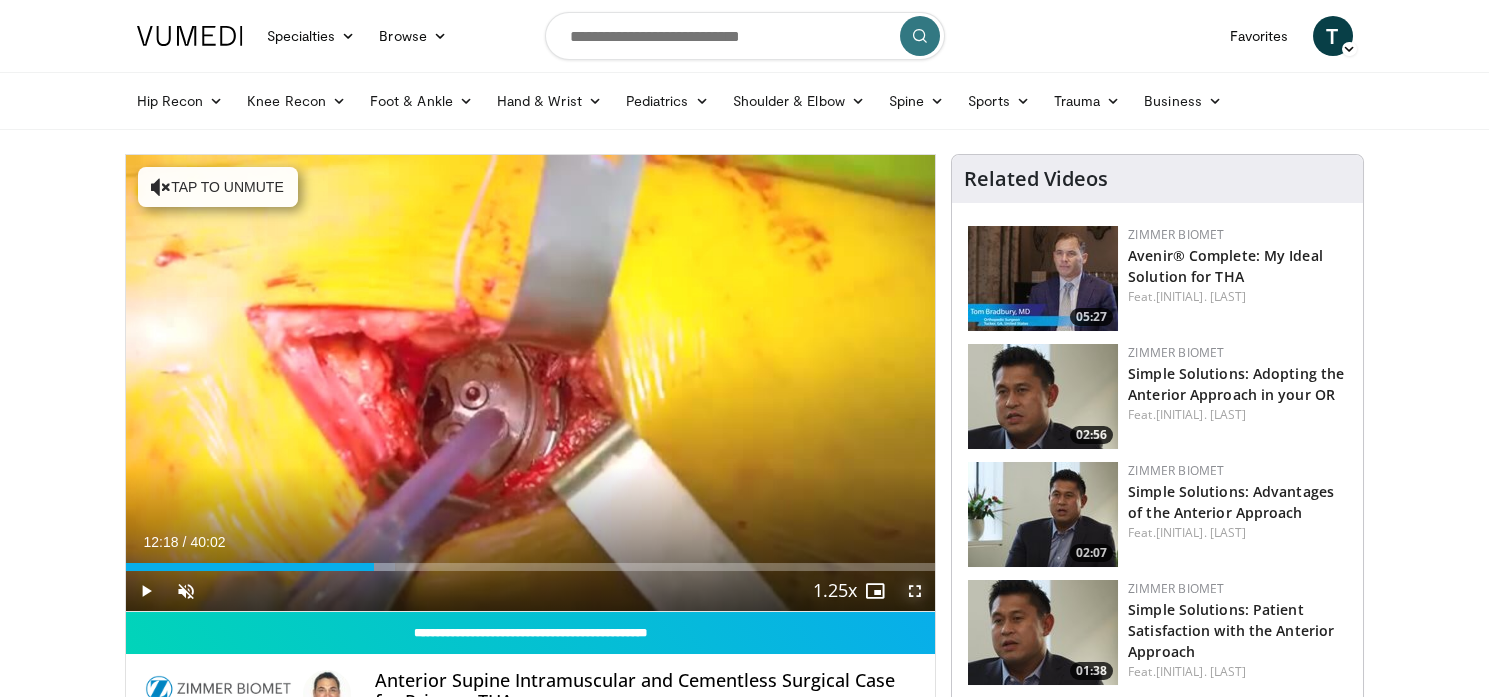 click at bounding box center [915, 591] 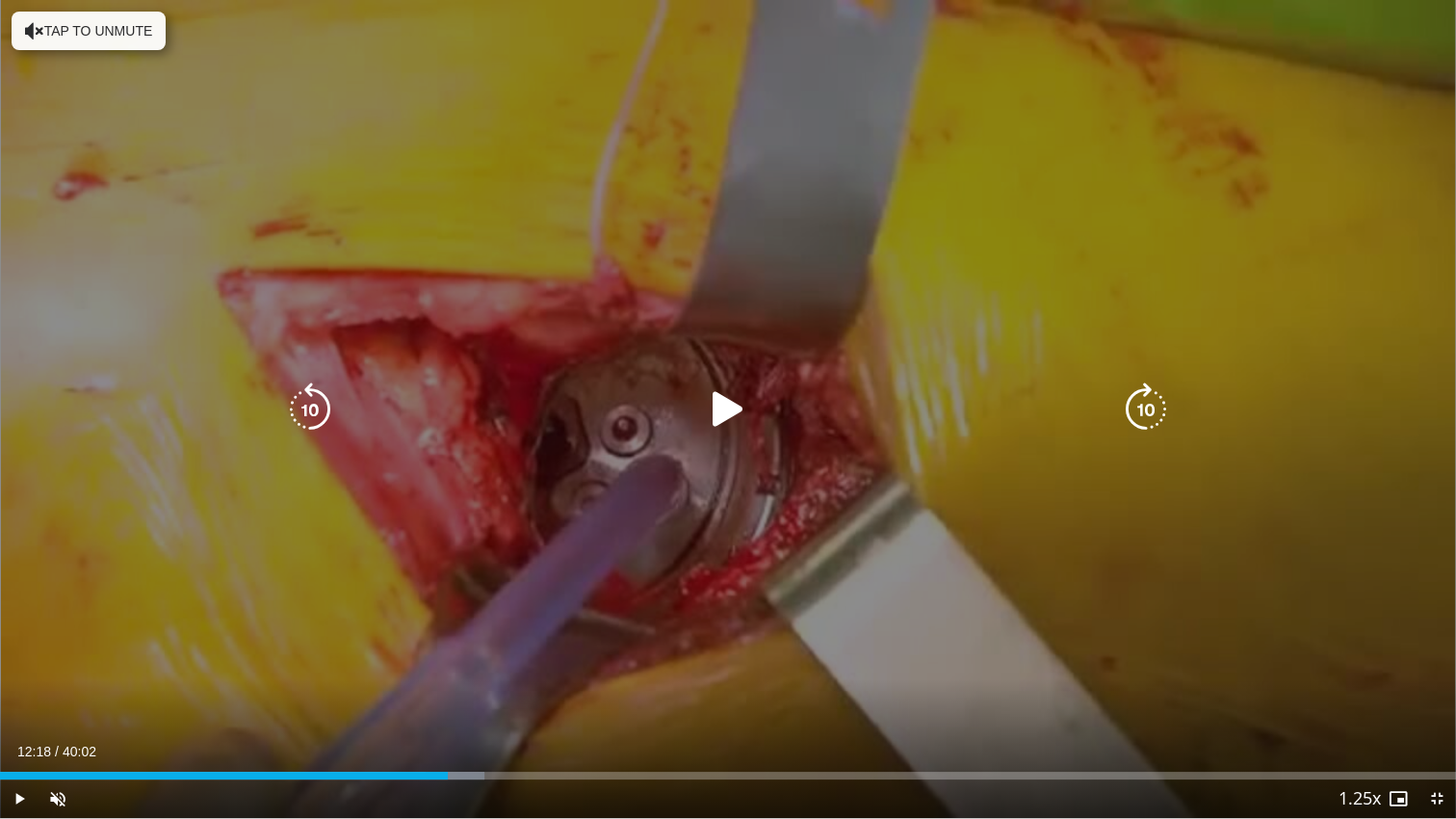 click at bounding box center (728, 410) 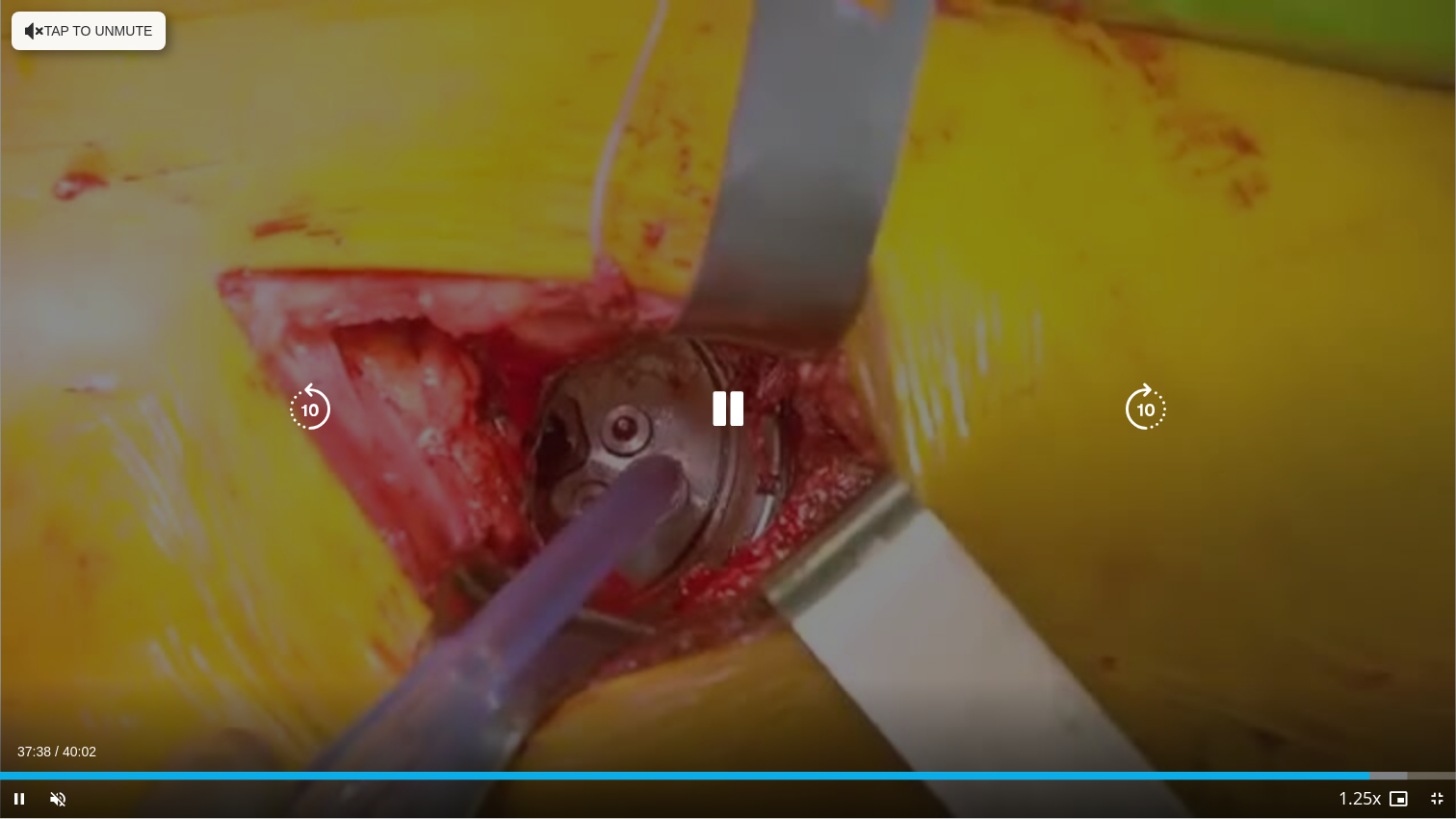 click on "10 seconds
Tap to unmute" at bounding box center (728, 409) 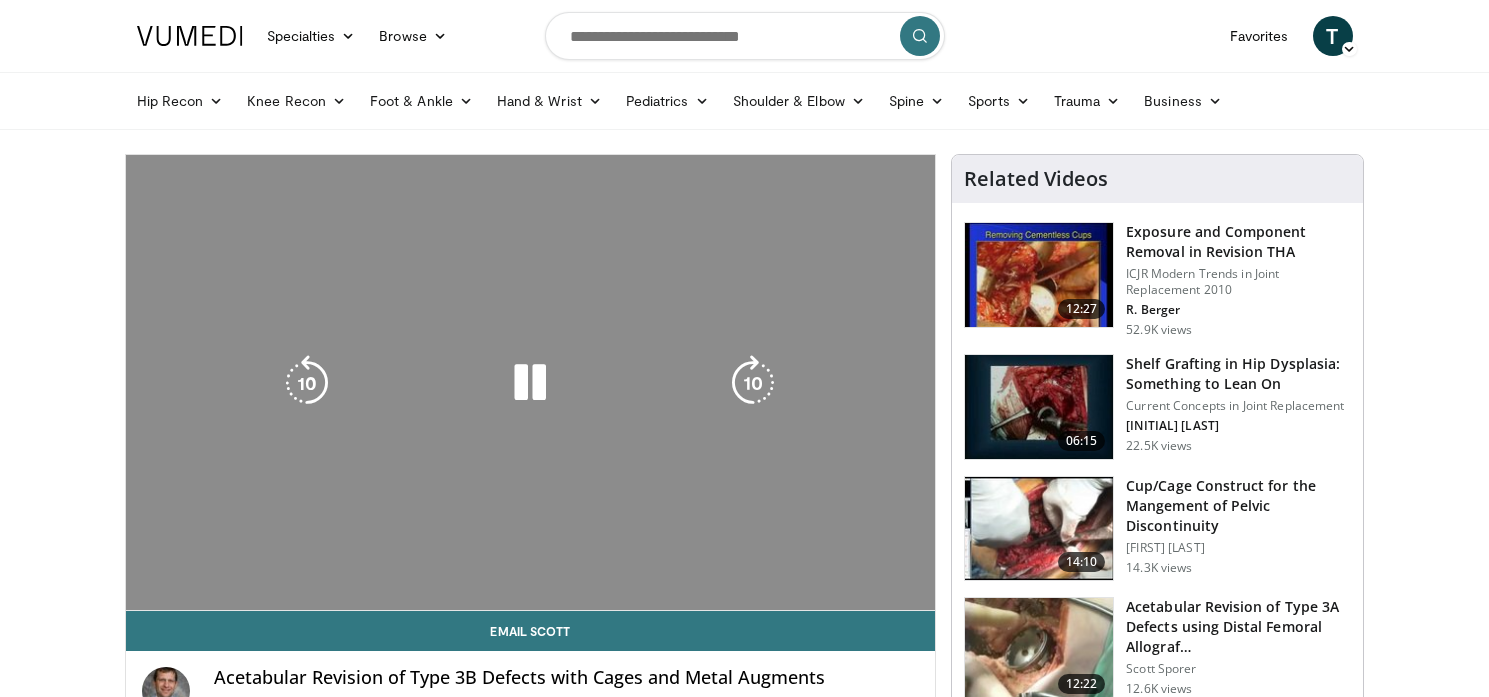 scroll, scrollTop: 0, scrollLeft: 0, axis: both 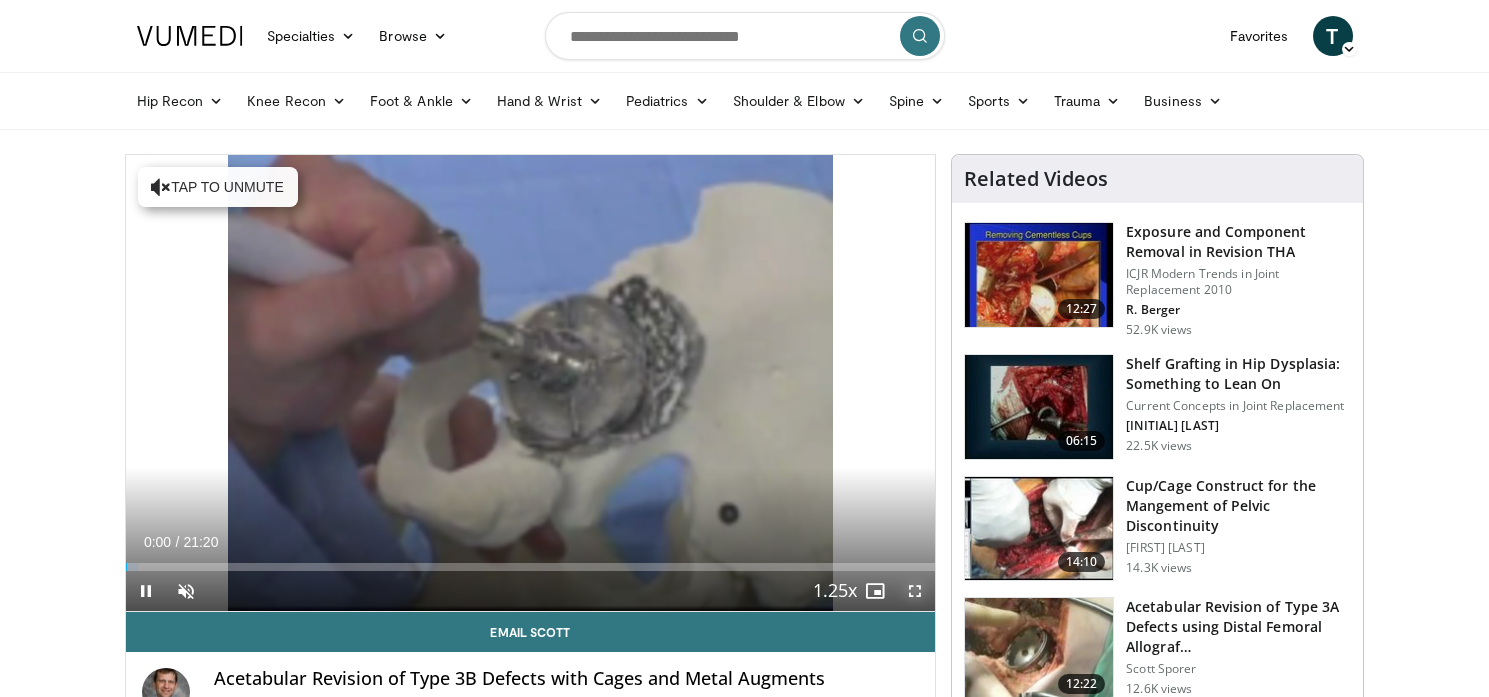 click at bounding box center [915, 591] 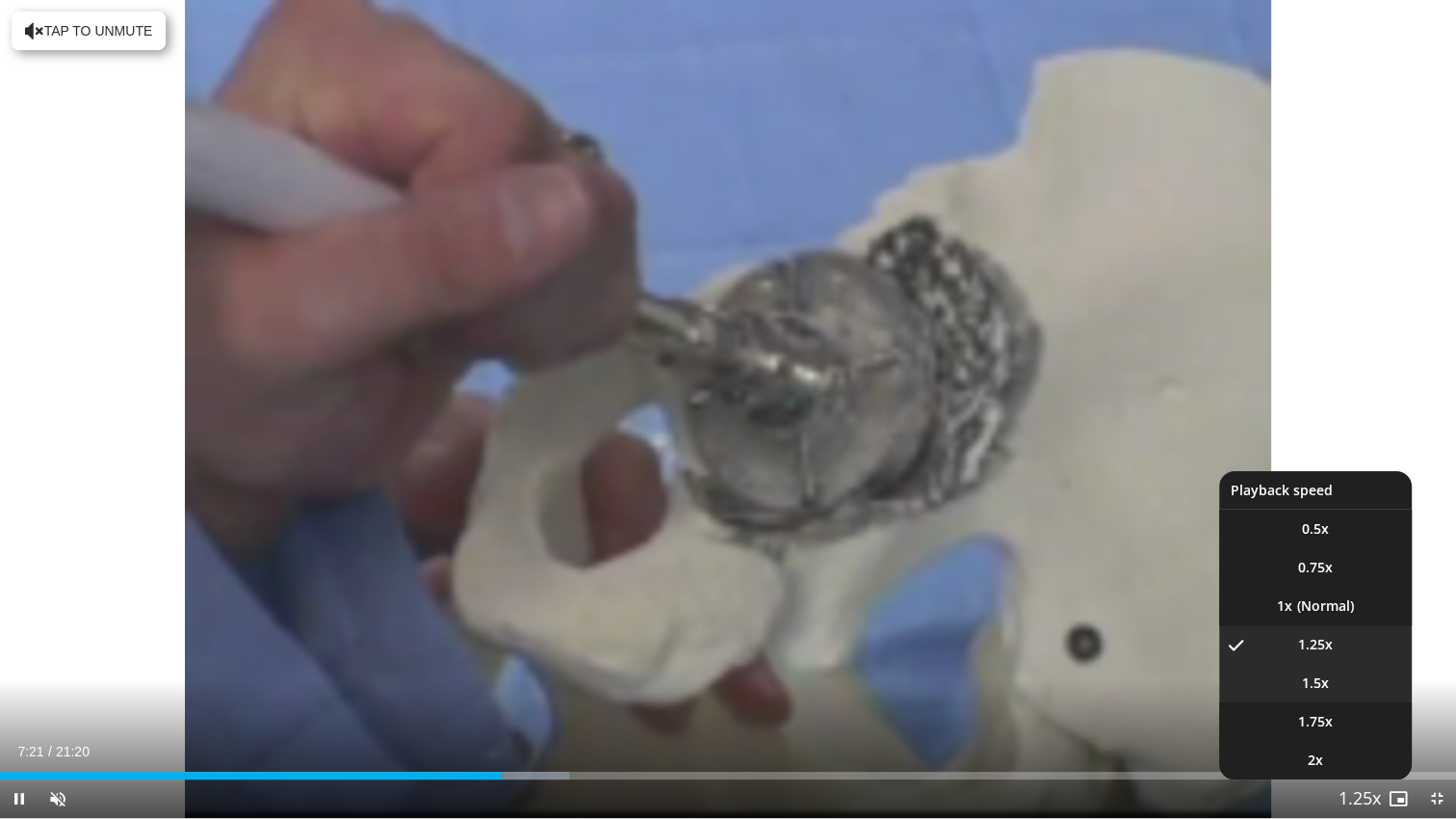 click on "1.5x" at bounding box center (1315, 683) 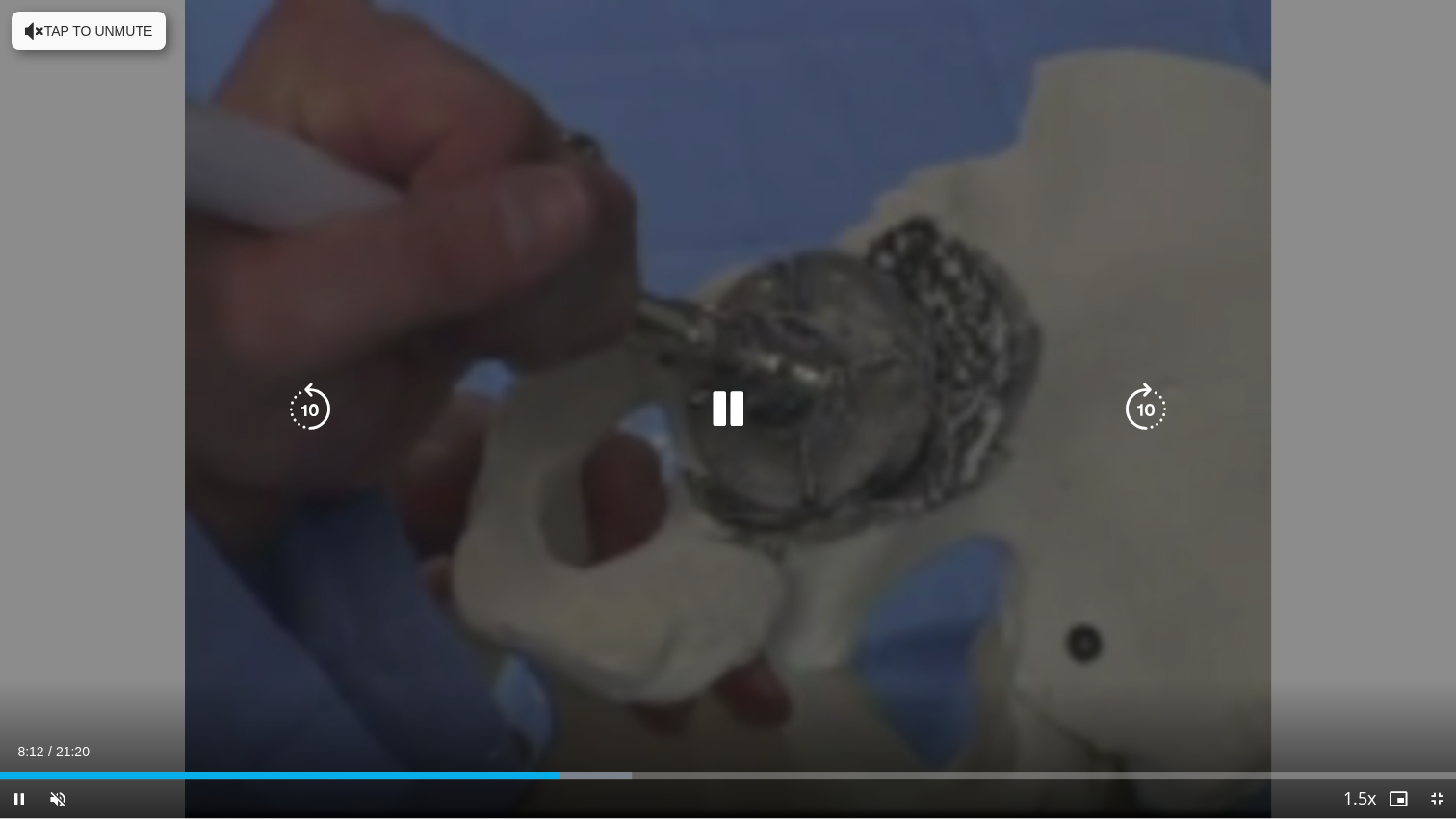 click on "10 seconds
Tap to unmute" at bounding box center (728, 409) 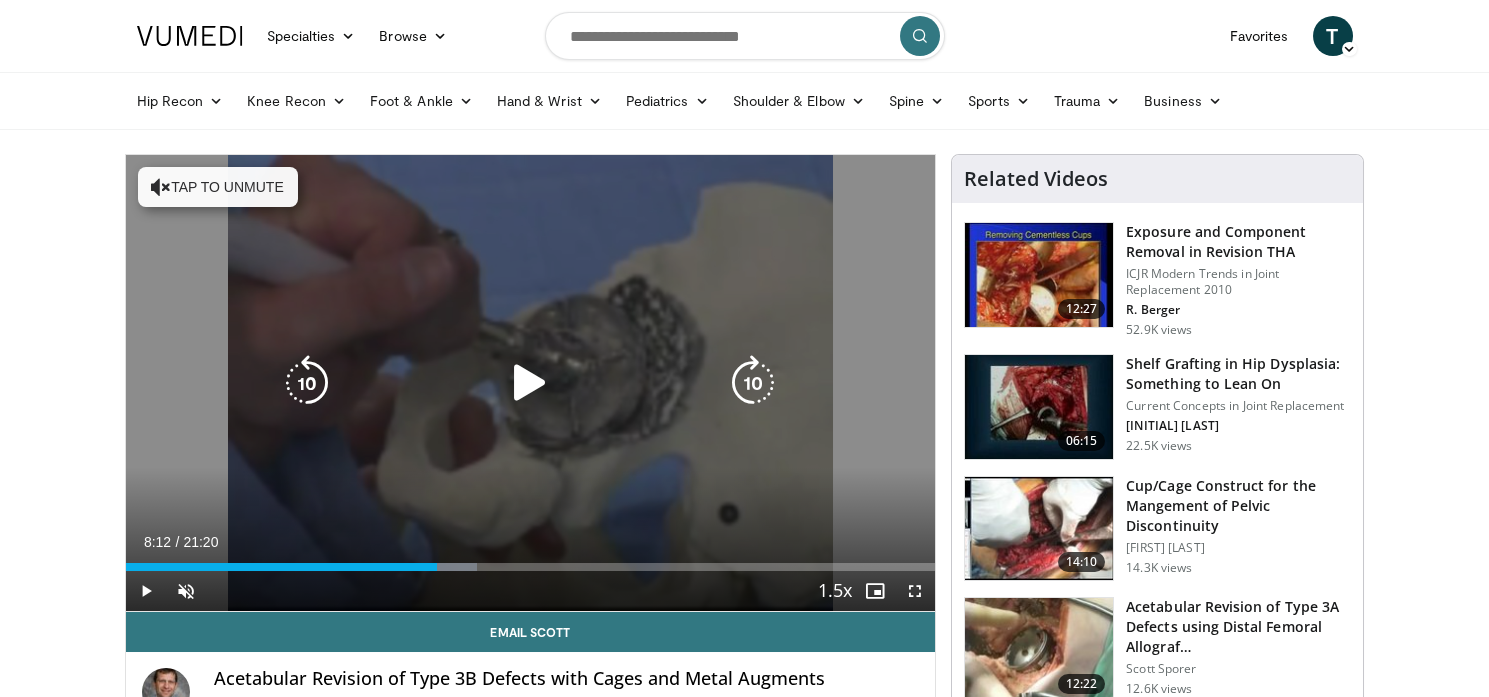 click on "10 seconds
Tap to unmute" at bounding box center [531, 383] 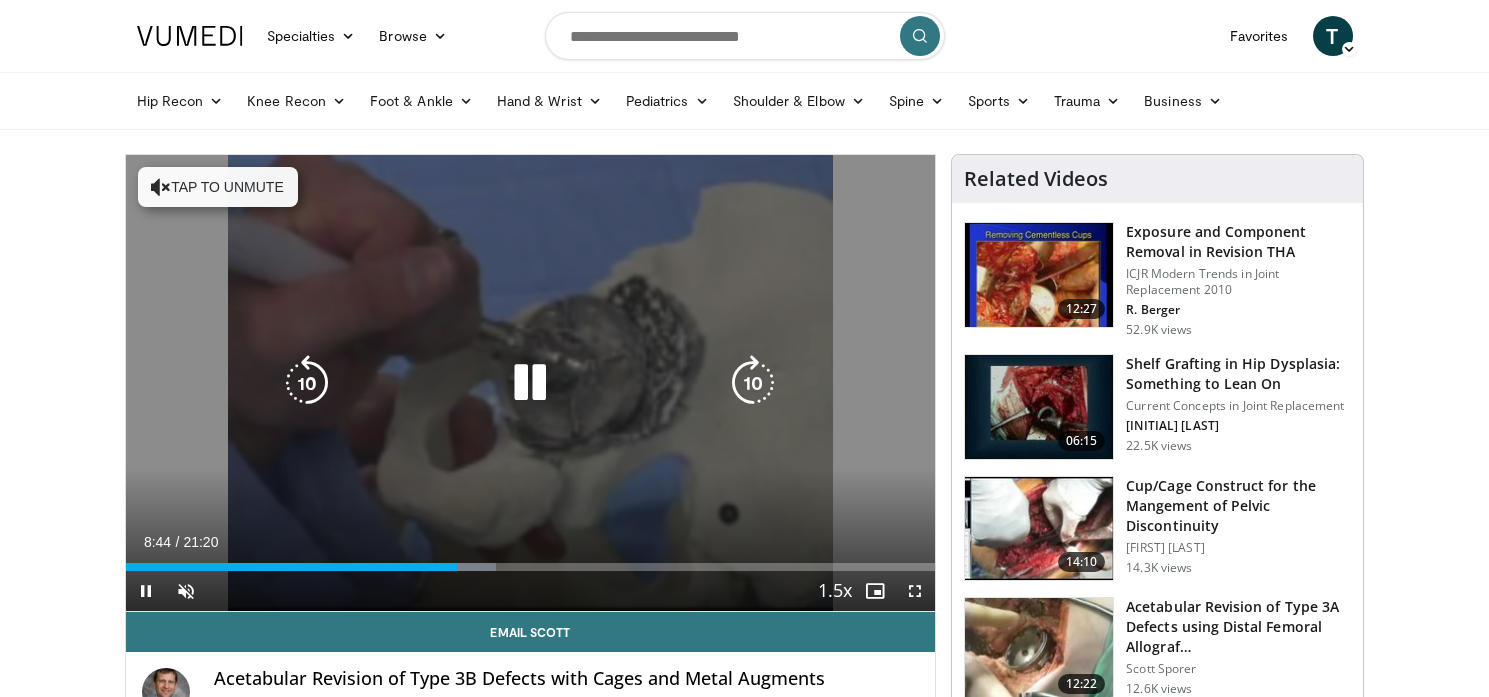 click at bounding box center (530, 383) 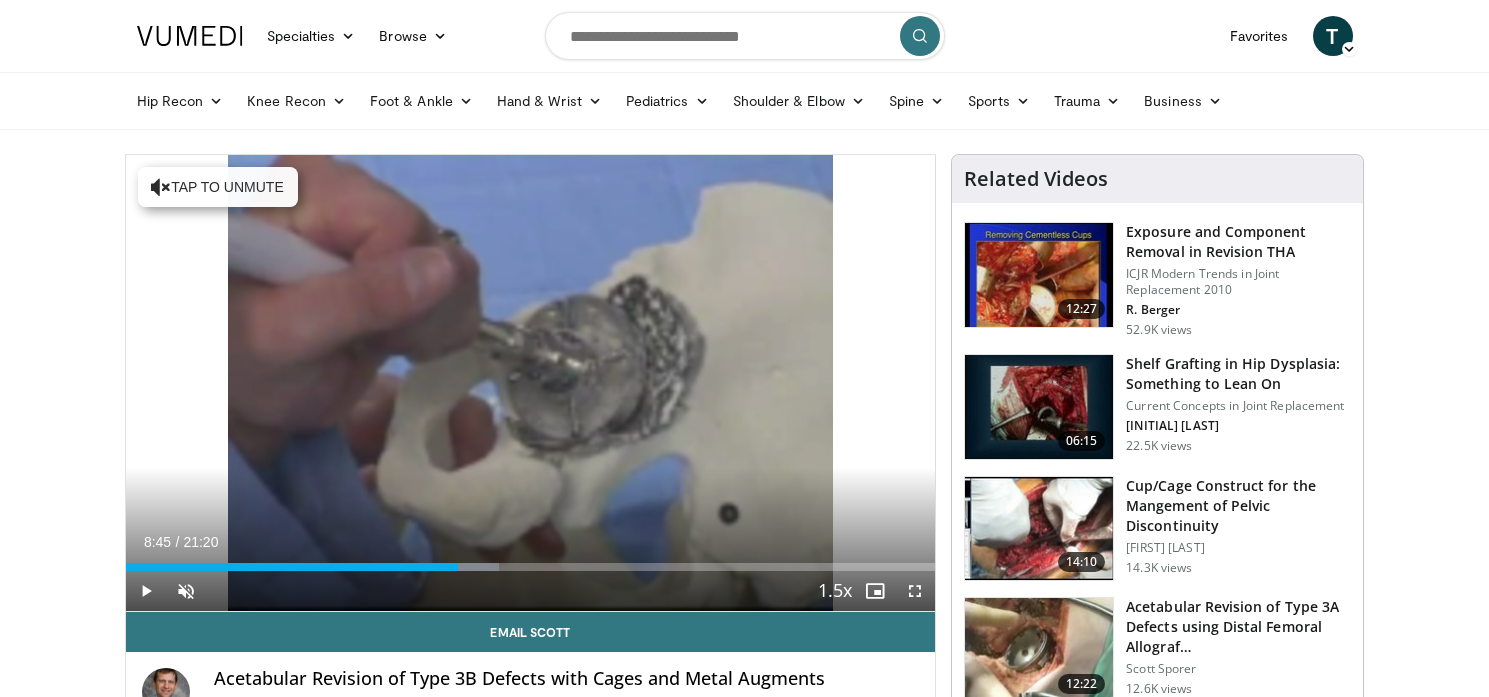click on "10 seconds
Tap to unmute" at bounding box center (531, 383) 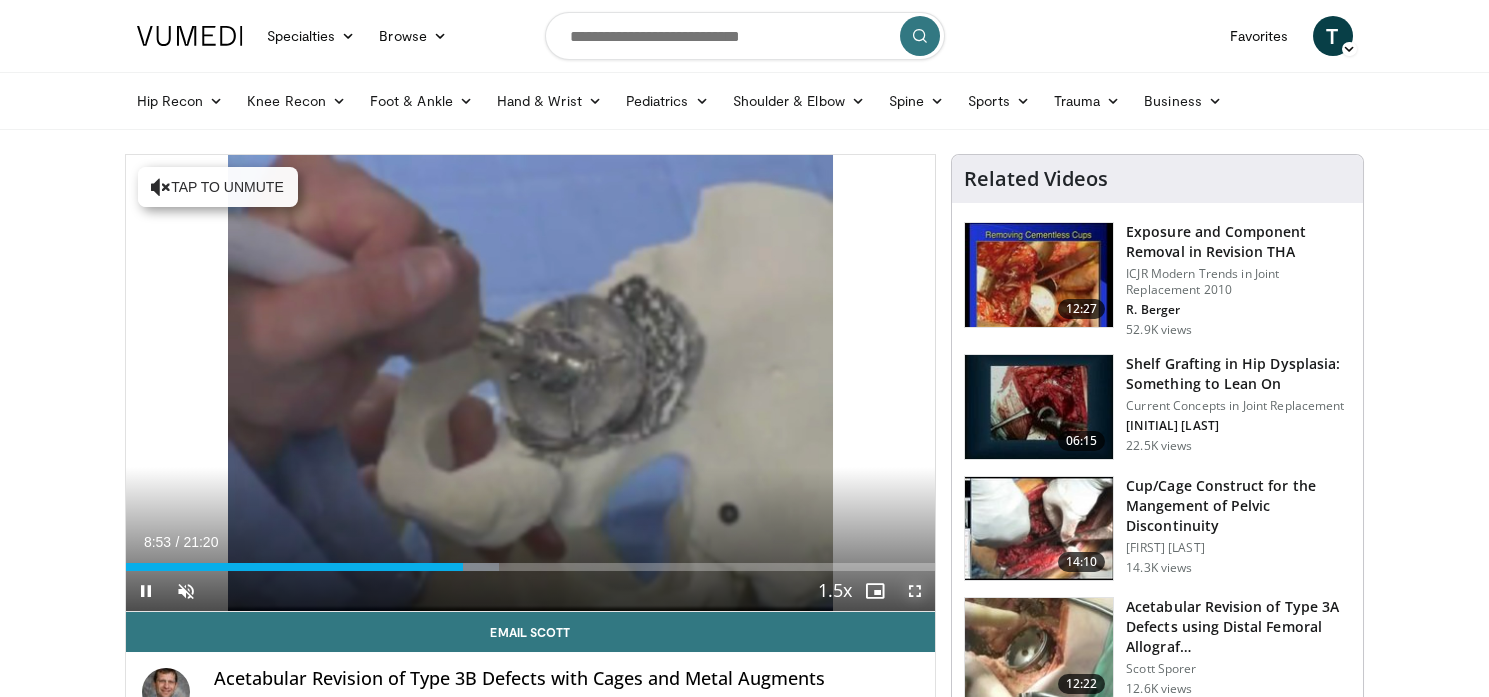 click at bounding box center [915, 591] 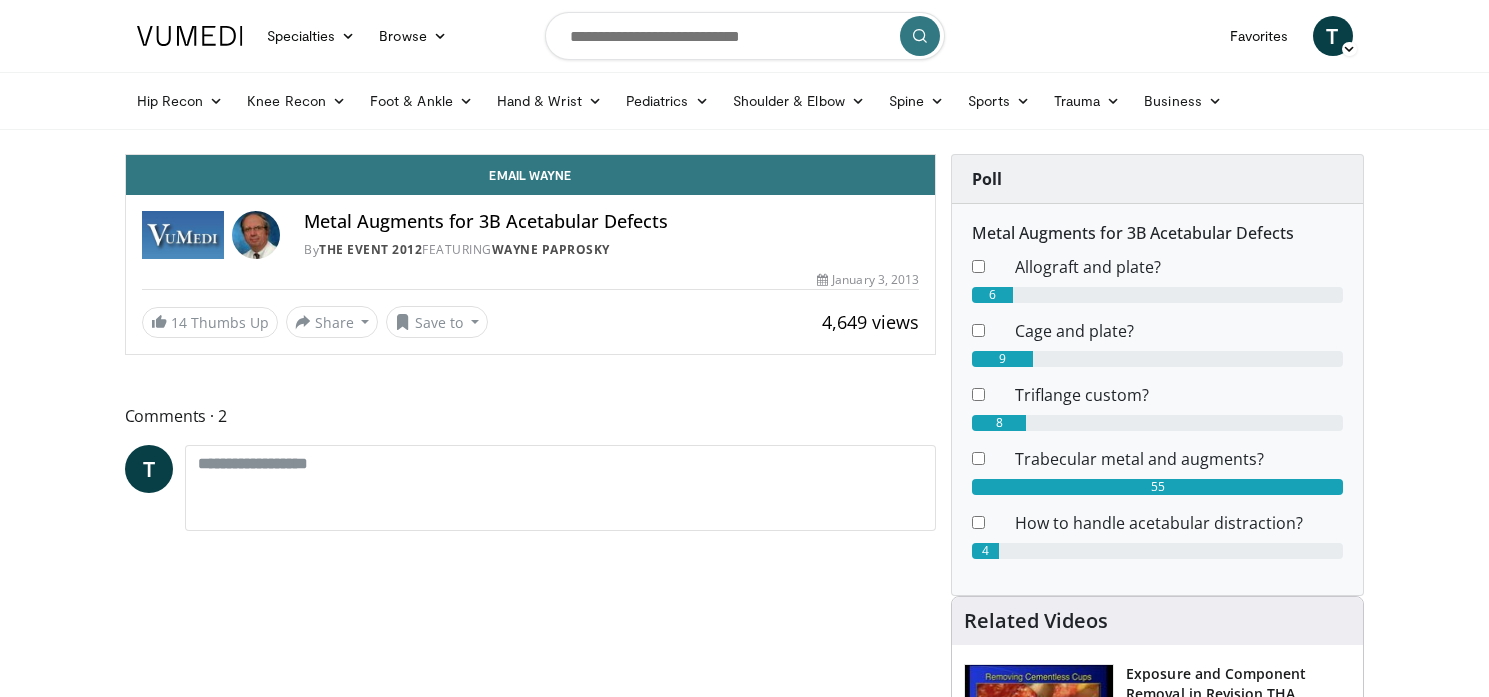 scroll, scrollTop: 0, scrollLeft: 0, axis: both 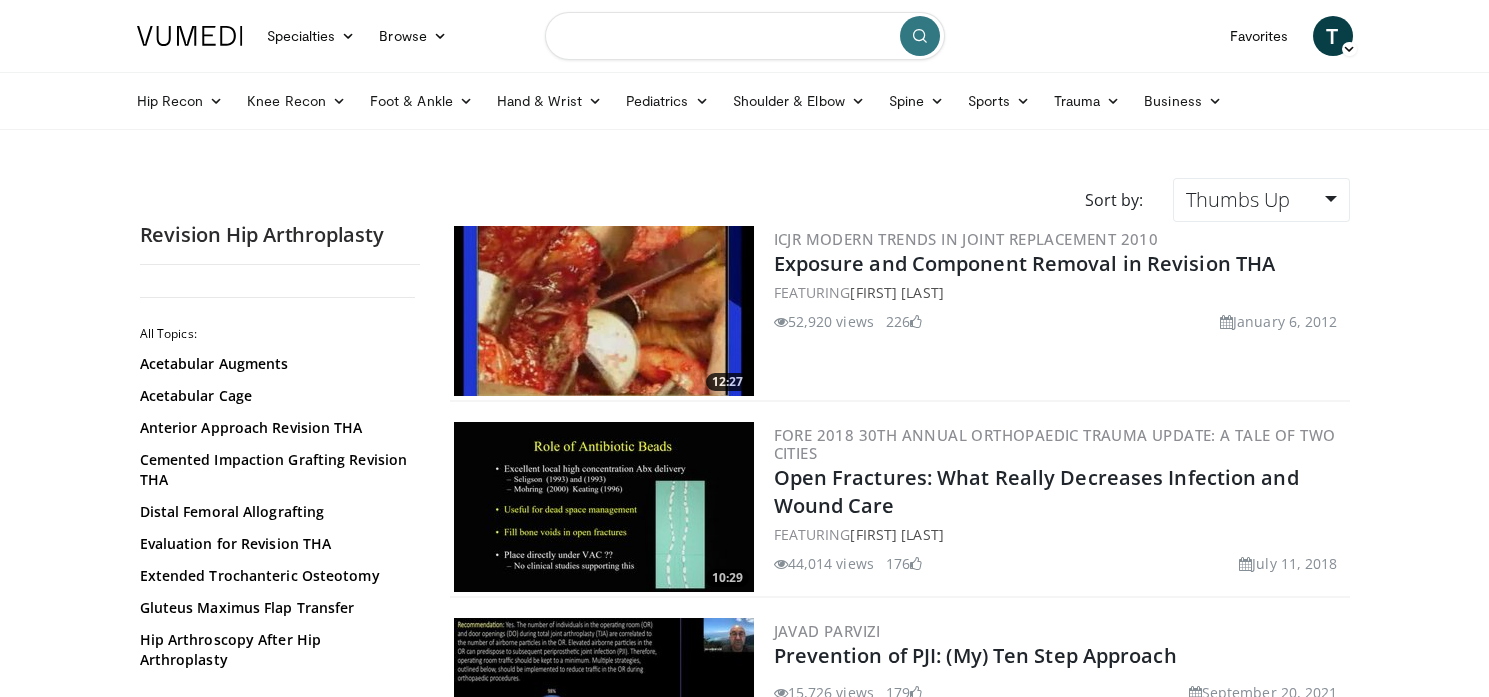 click at bounding box center [745, 36] 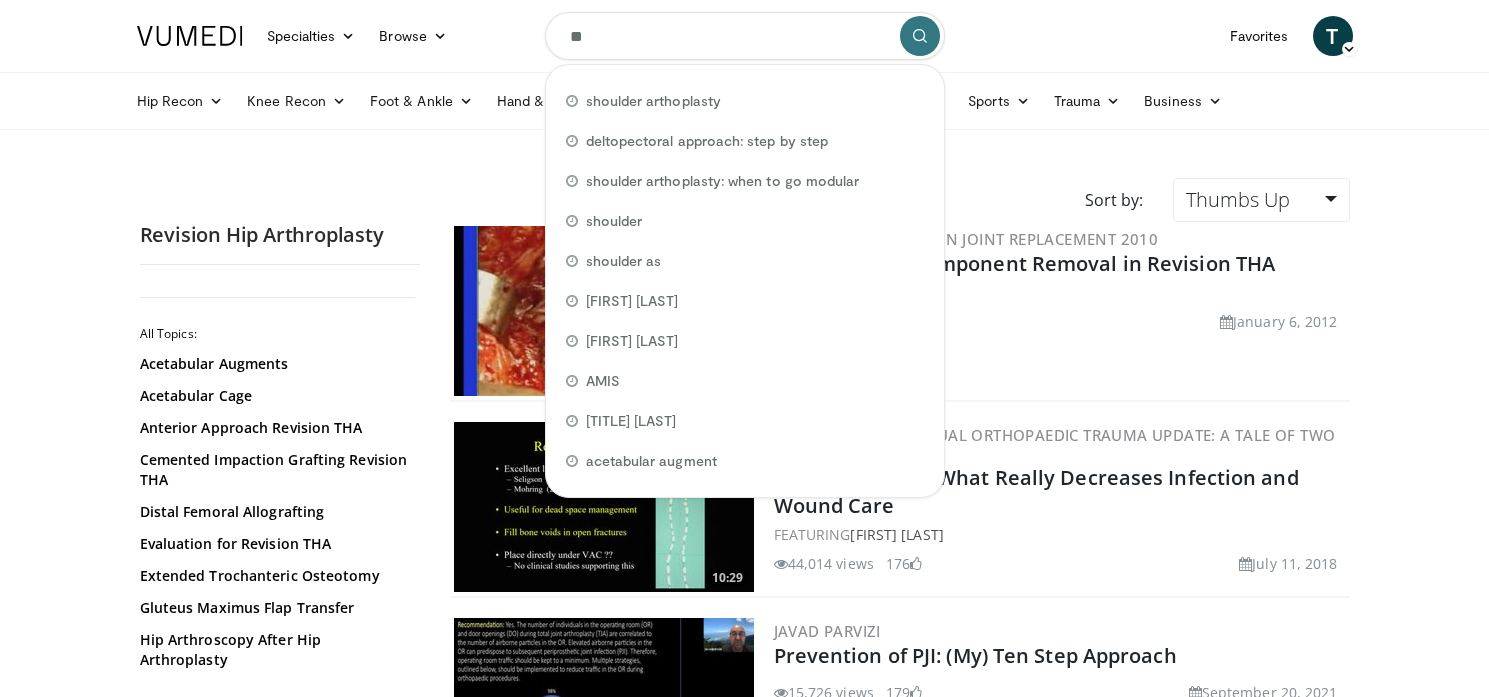 type on "*" 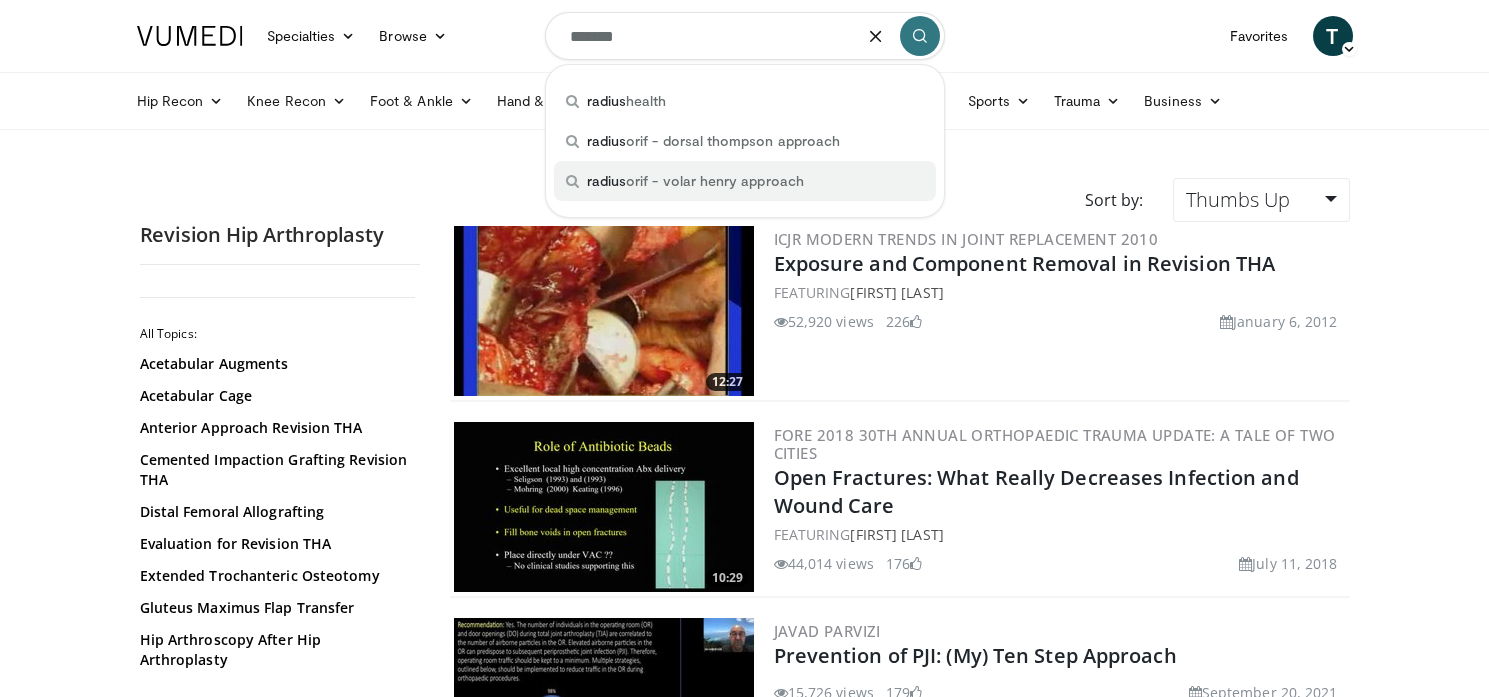 click on "radius  orif - volar henry approach" at bounding box center (695, 181) 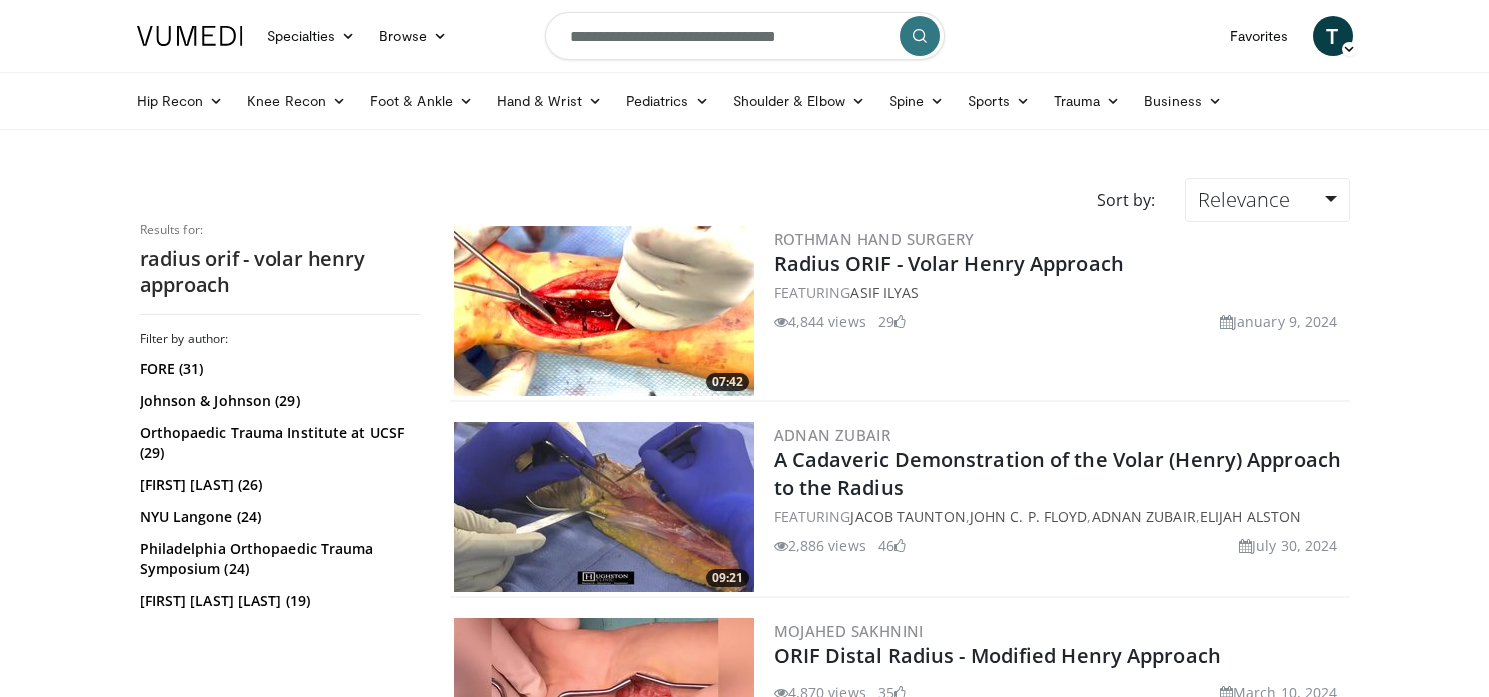 scroll, scrollTop: 0, scrollLeft: 0, axis: both 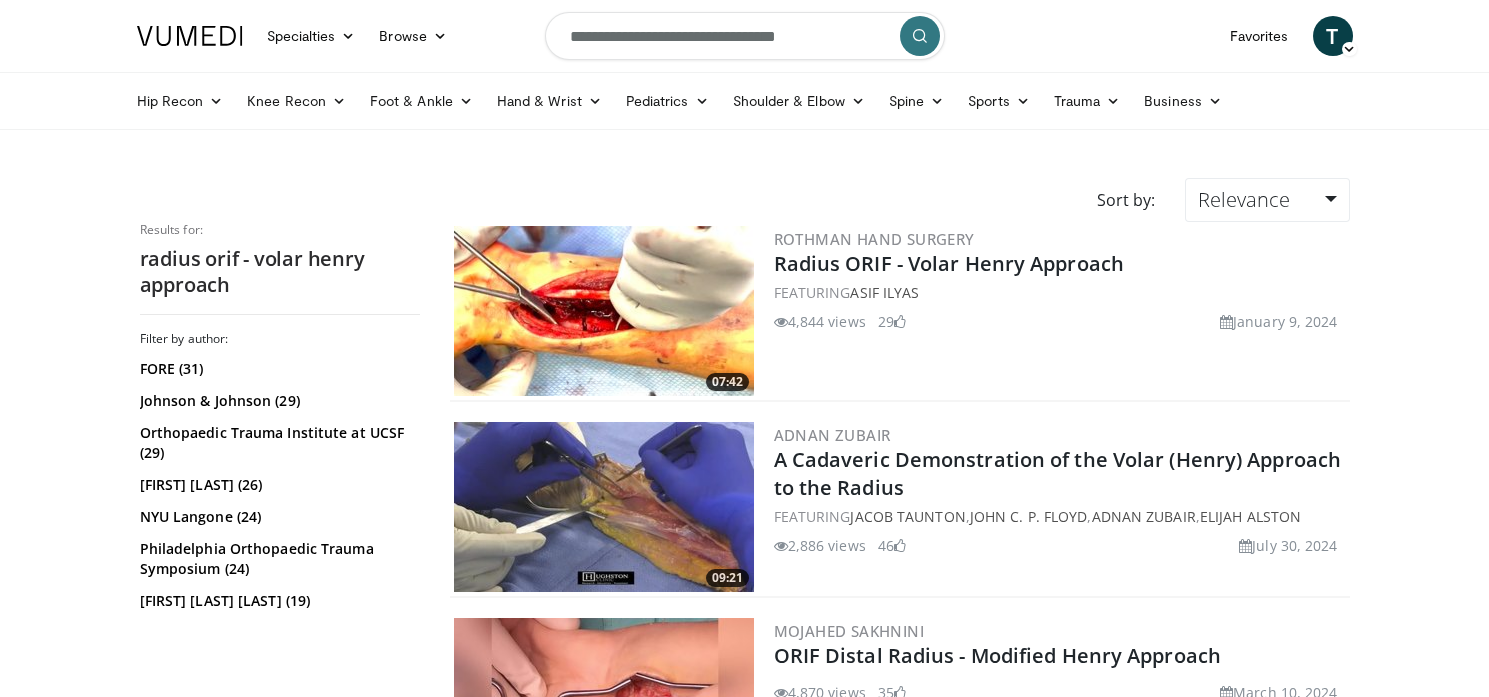 click at bounding box center (604, 311) 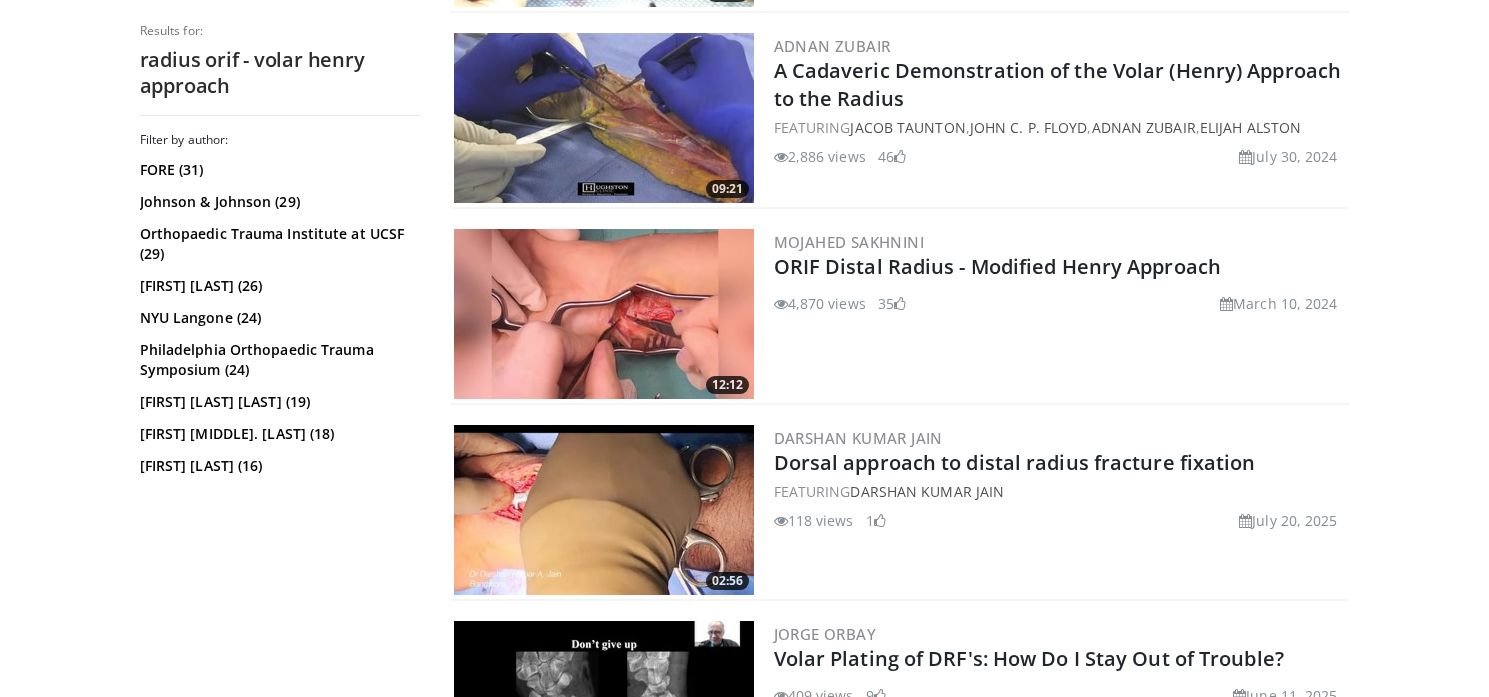 scroll, scrollTop: 393, scrollLeft: 0, axis: vertical 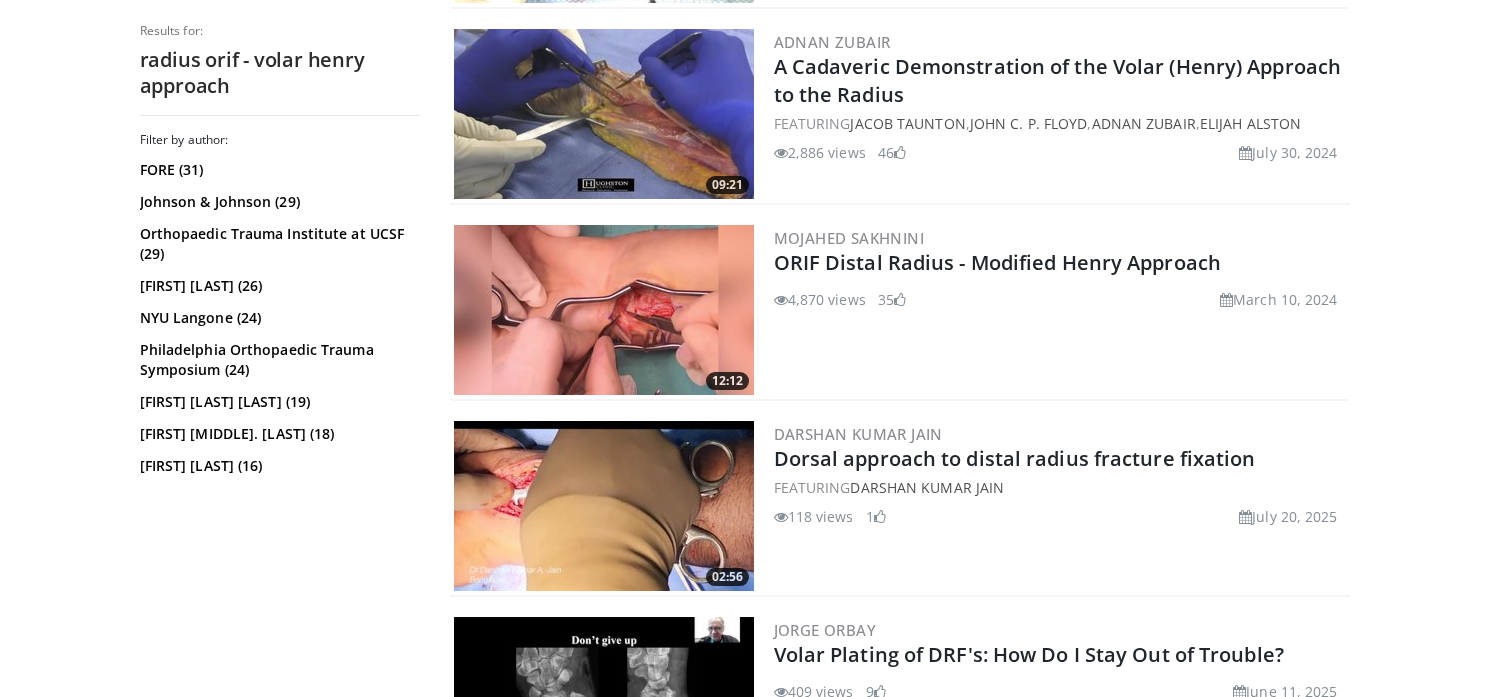 click at bounding box center (604, 310) 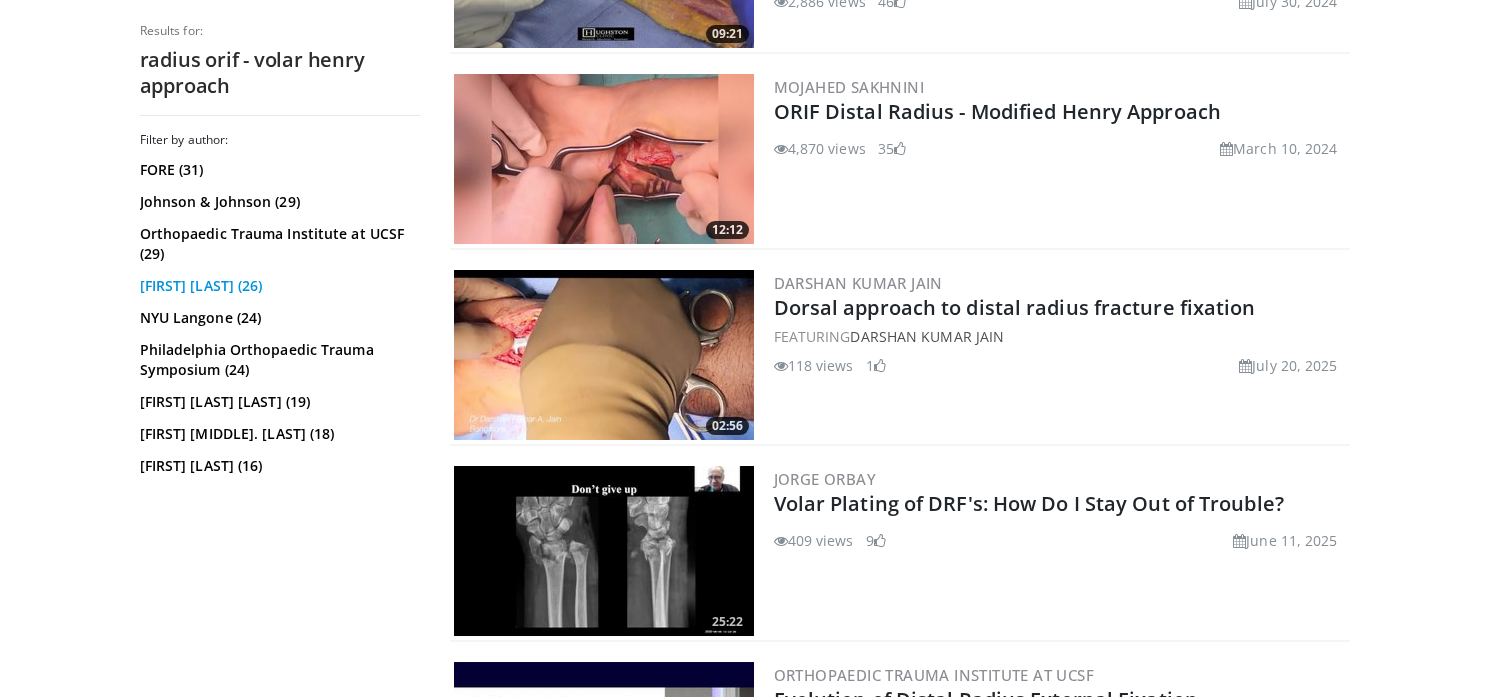 scroll, scrollTop: 590, scrollLeft: 0, axis: vertical 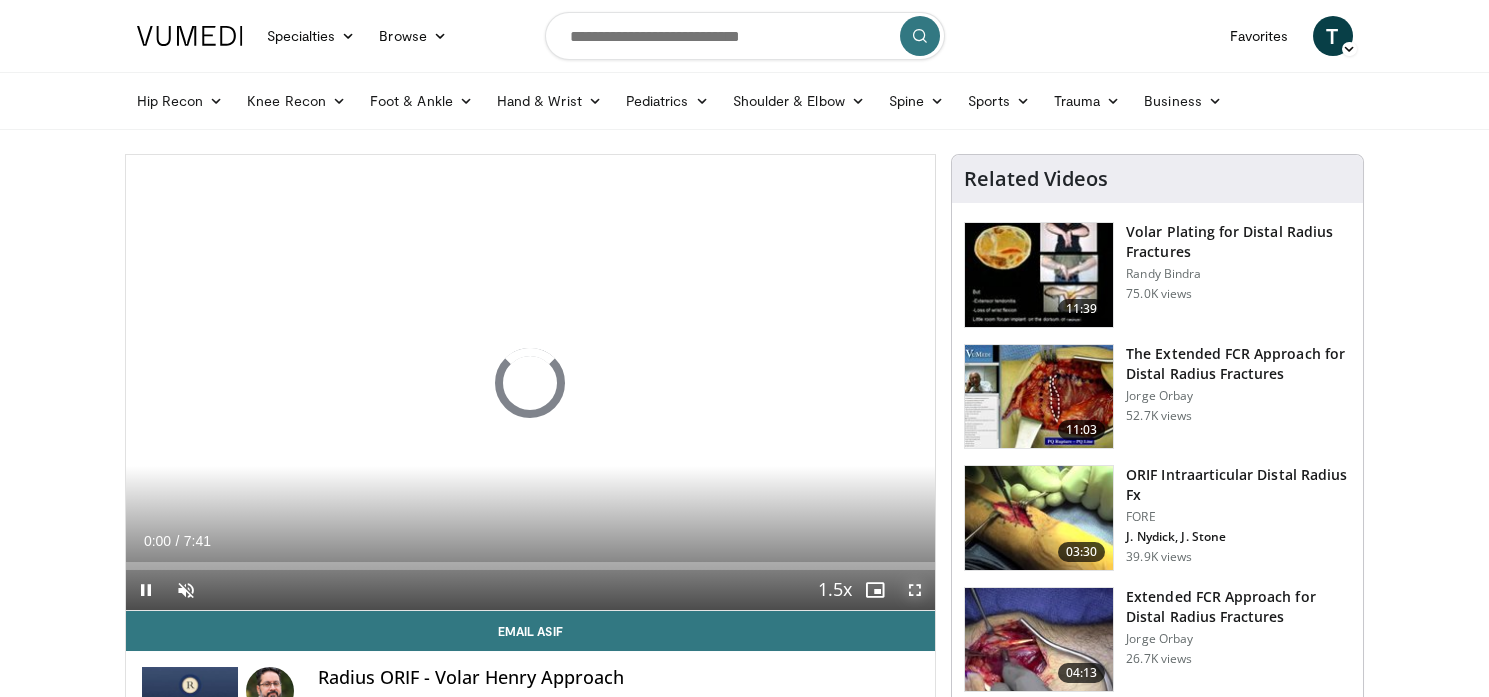 click at bounding box center (915, 590) 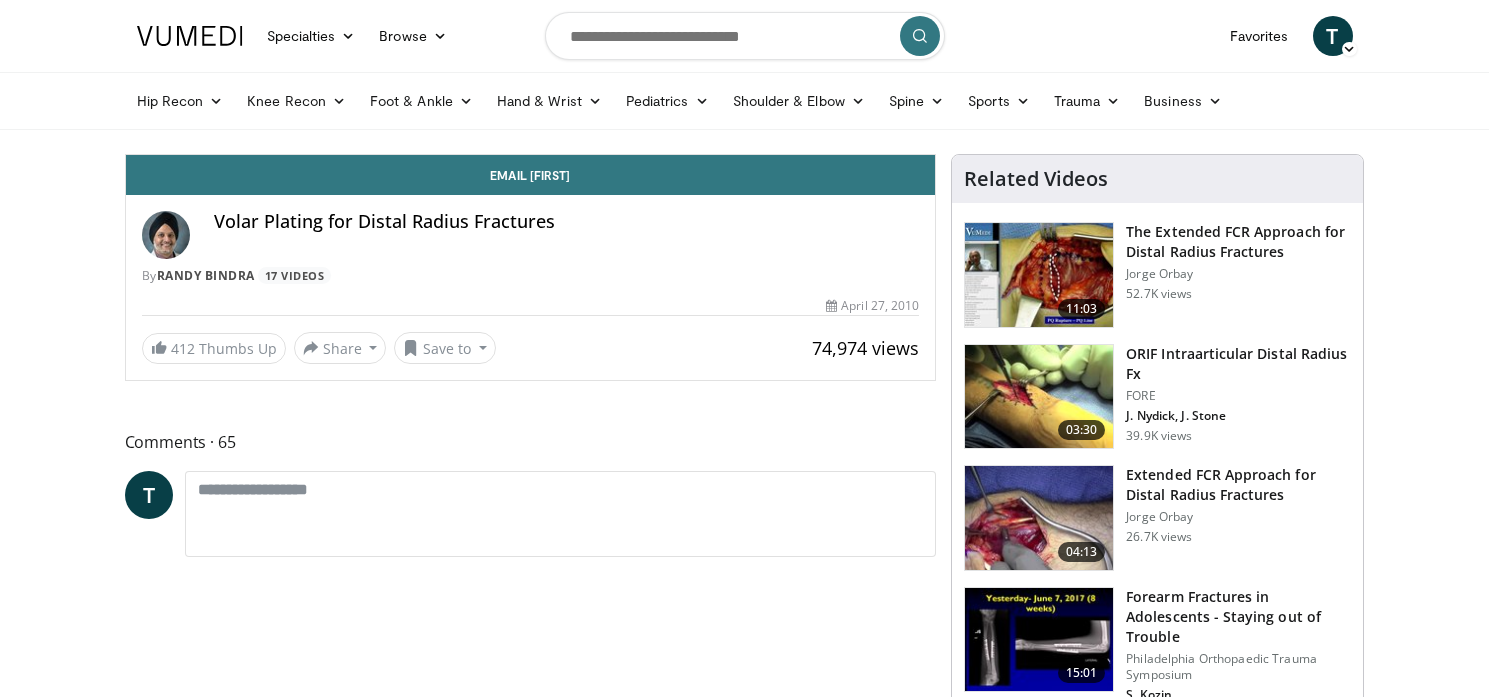 scroll, scrollTop: 0, scrollLeft: 0, axis: both 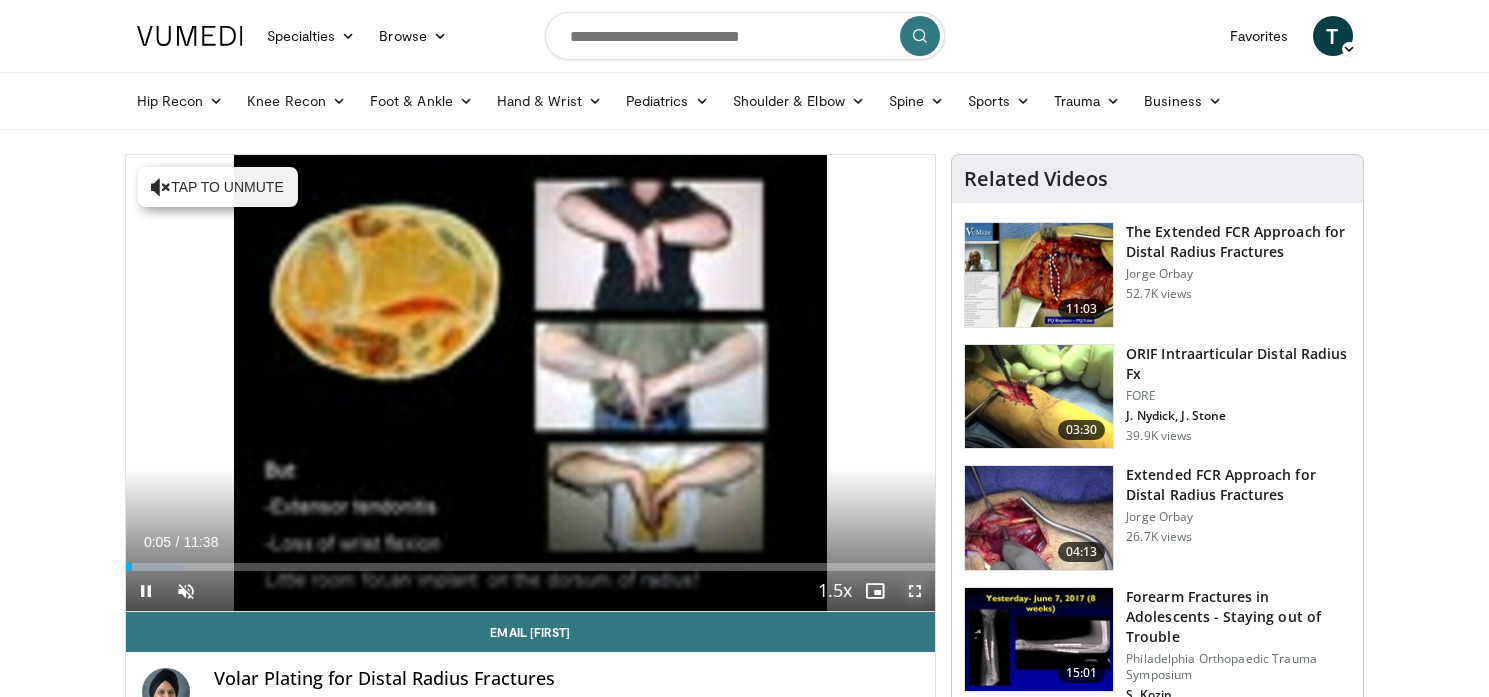 click at bounding box center [915, 591] 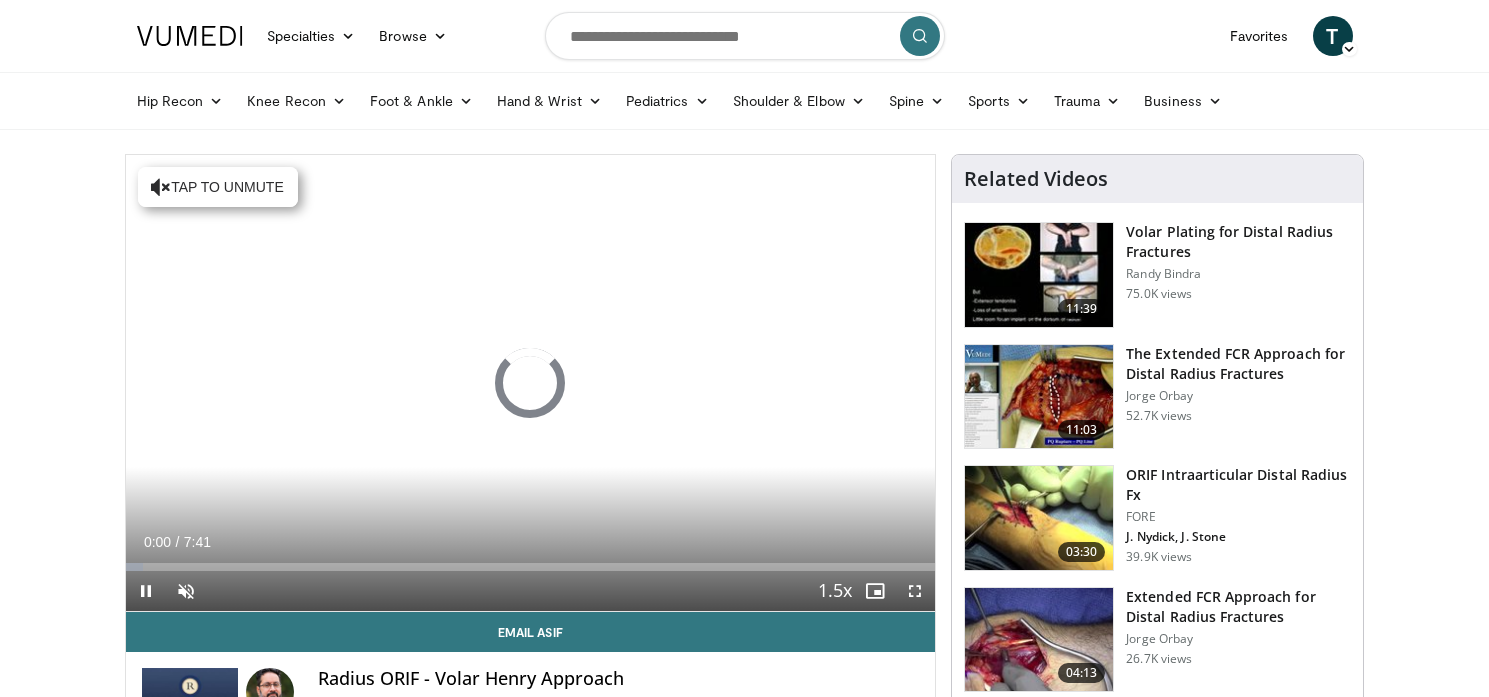 scroll, scrollTop: 0, scrollLeft: 0, axis: both 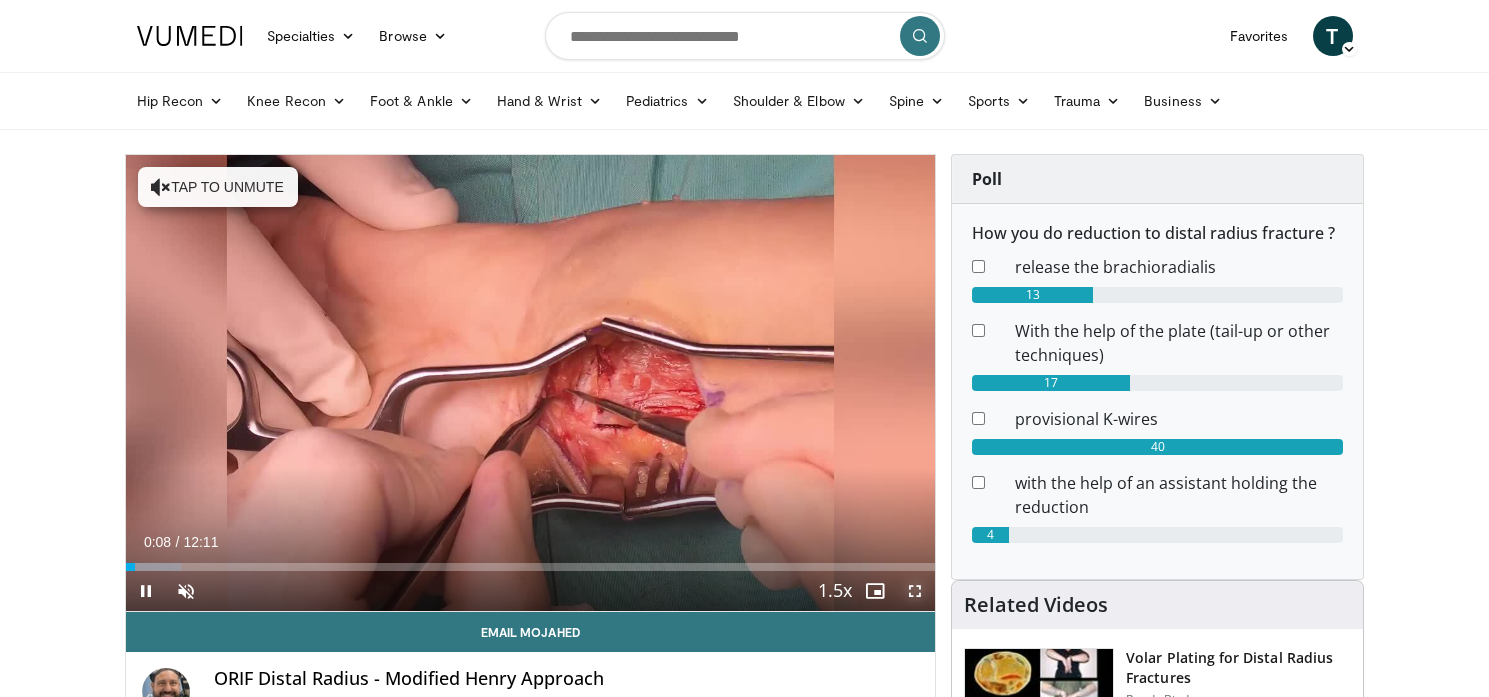 click at bounding box center [915, 591] 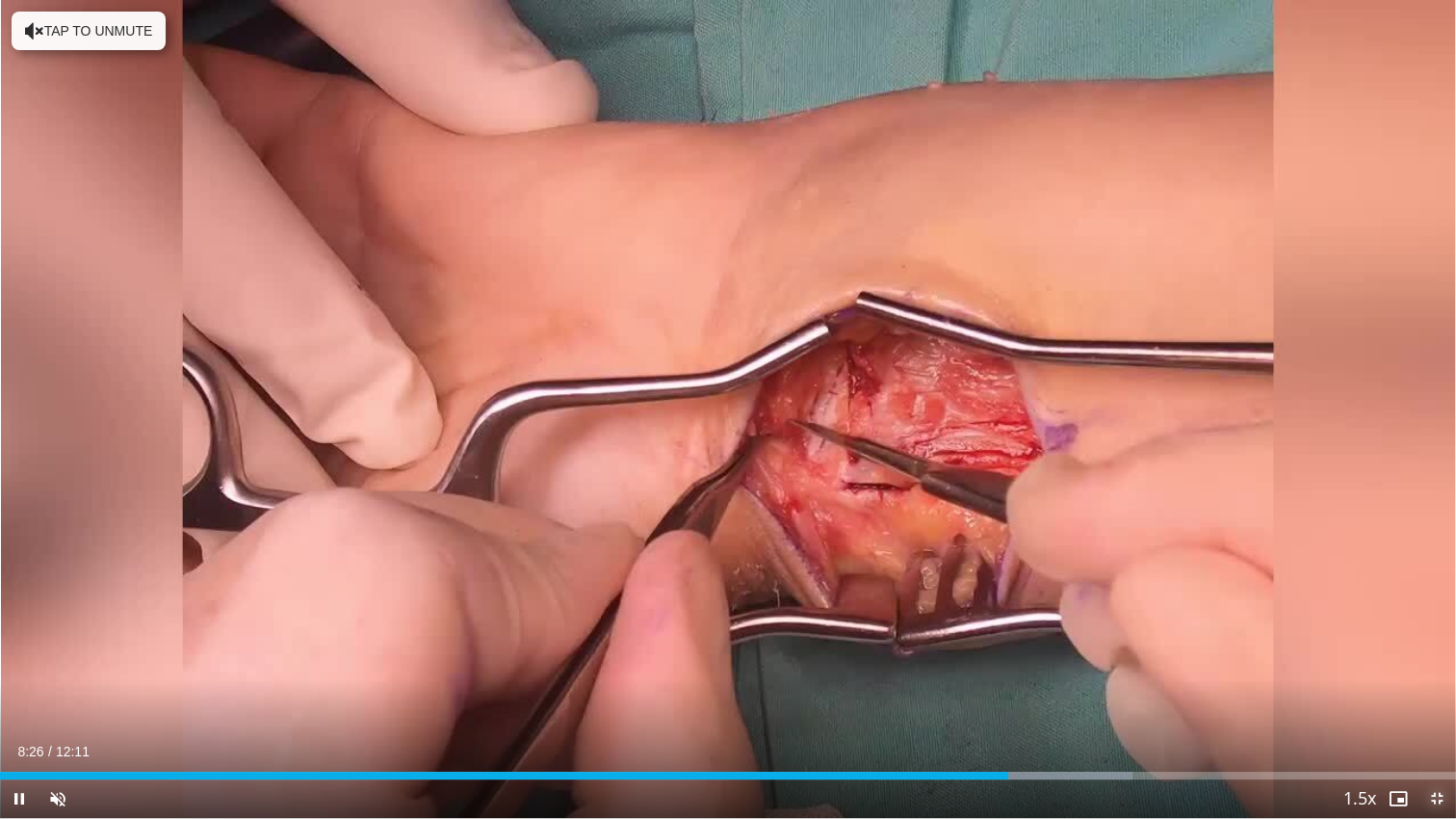 click at bounding box center (1437, 799) 